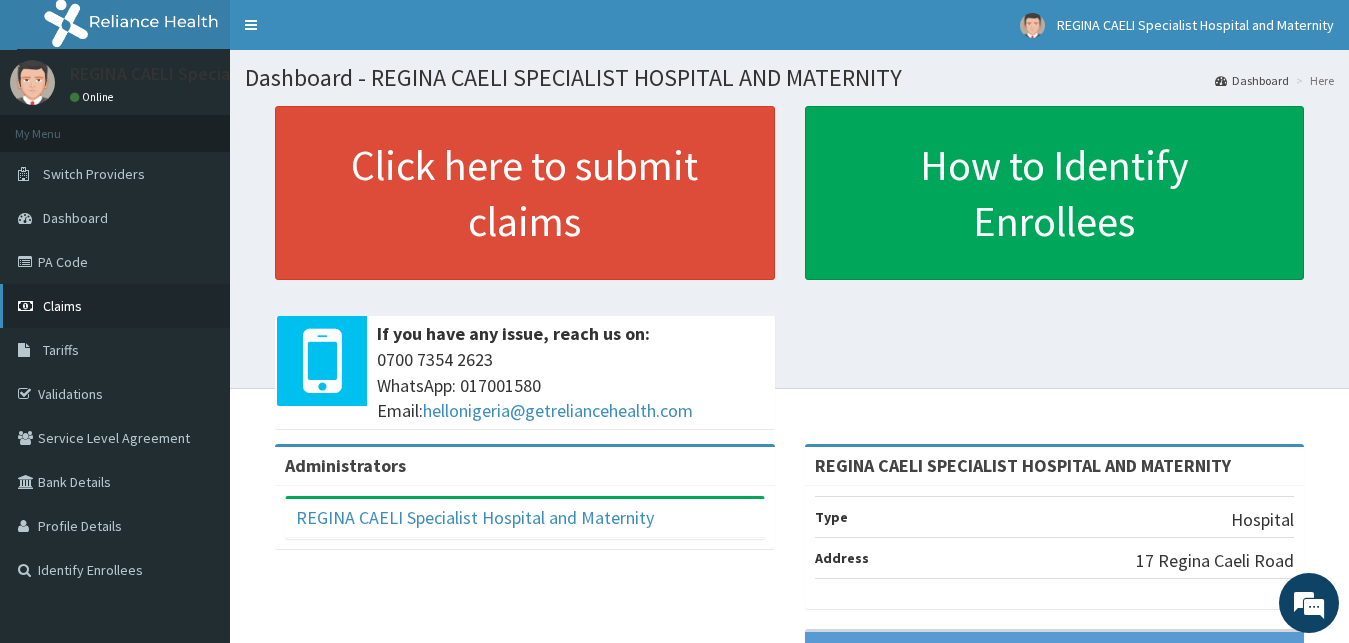scroll, scrollTop: 0, scrollLeft: 0, axis: both 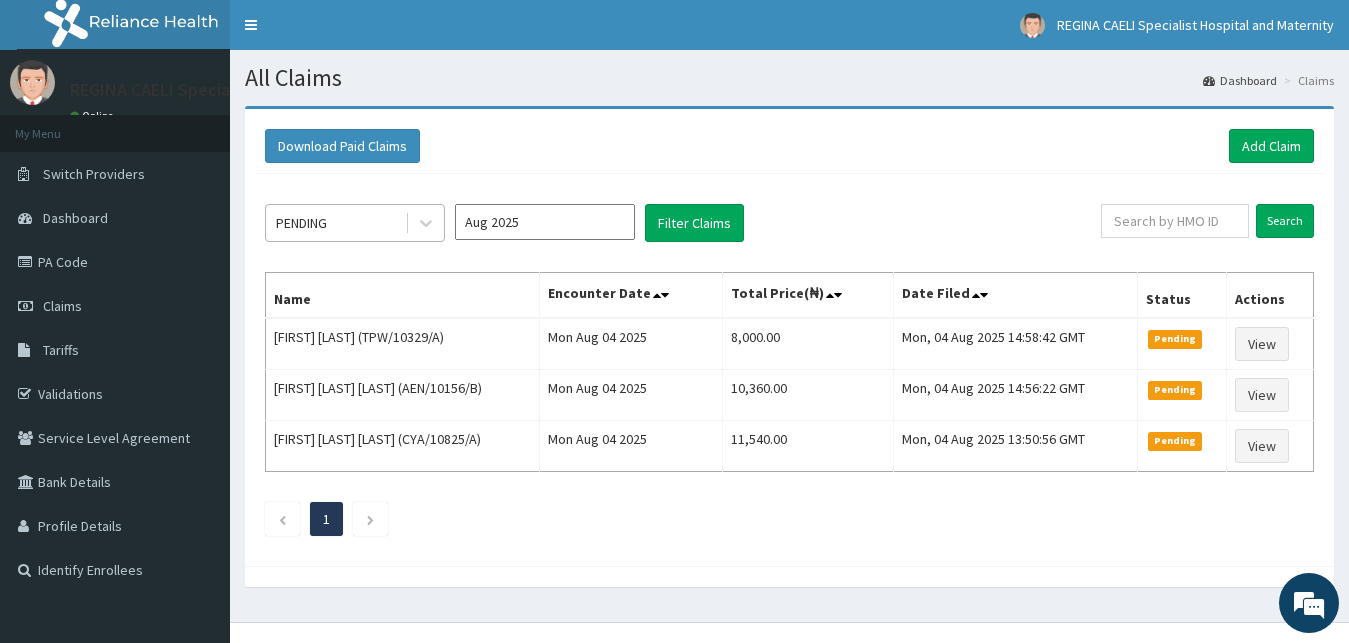 click on "PENDING" at bounding box center [335, 223] 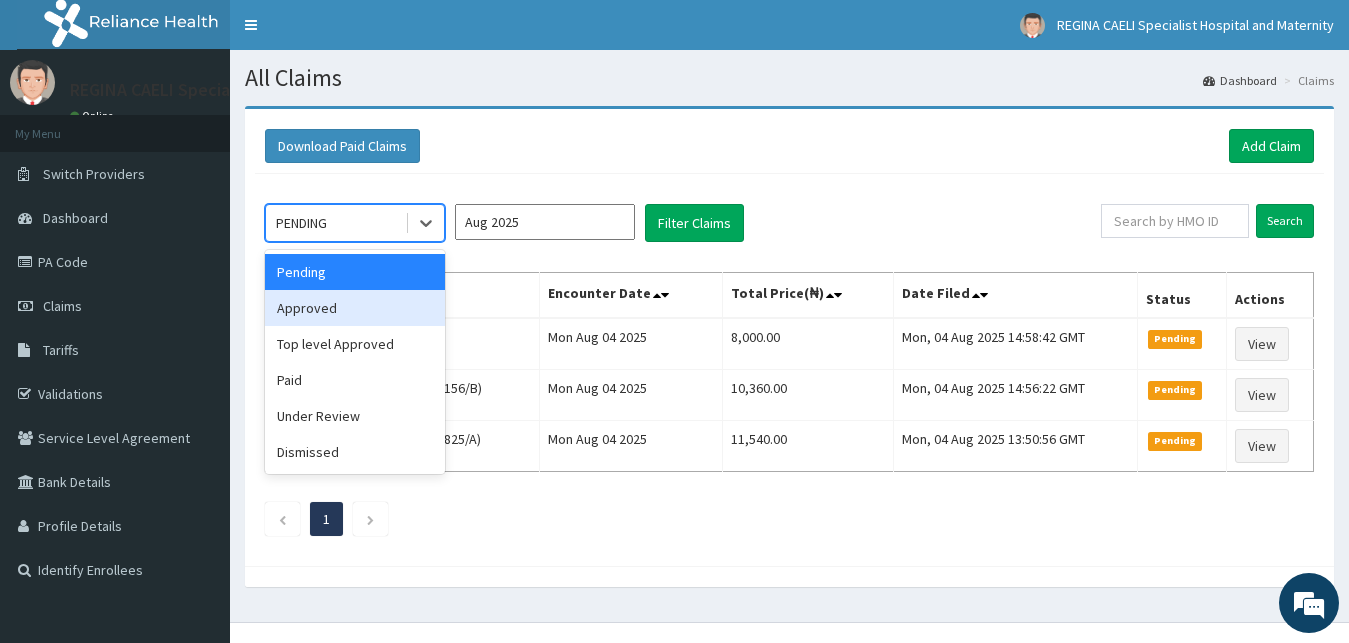 click on "Approved" at bounding box center (355, 308) 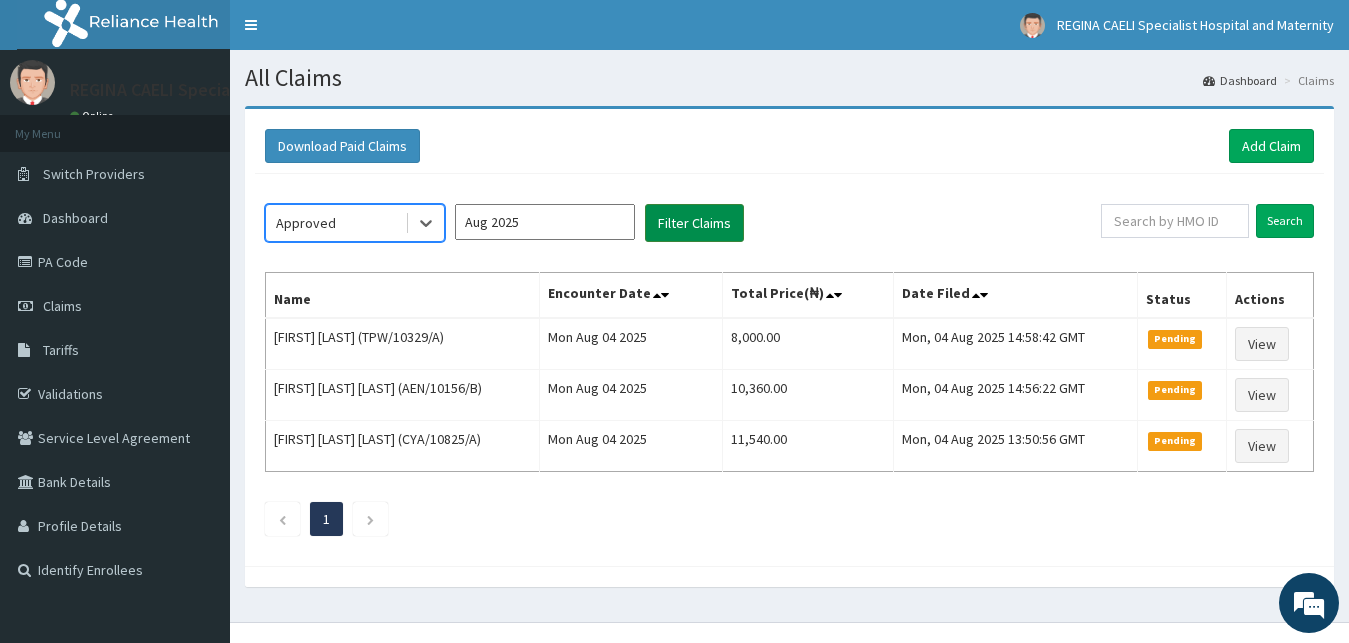 click on "Filter Claims" at bounding box center [694, 223] 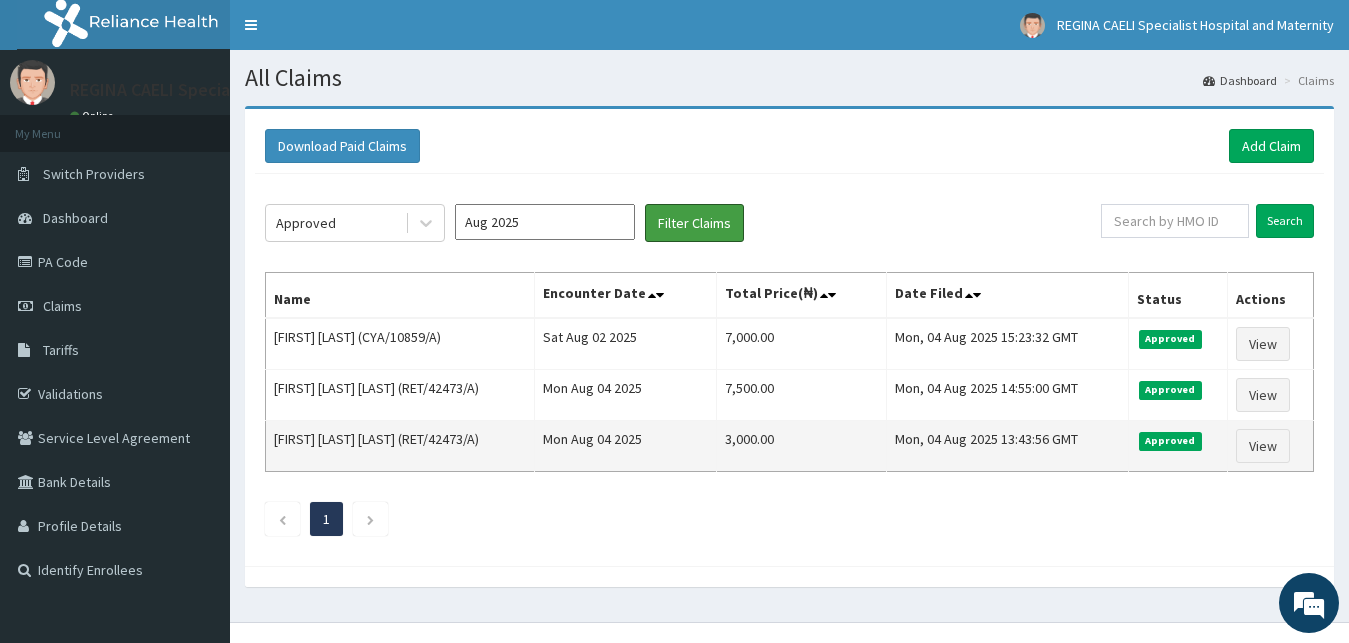 scroll, scrollTop: 0, scrollLeft: 0, axis: both 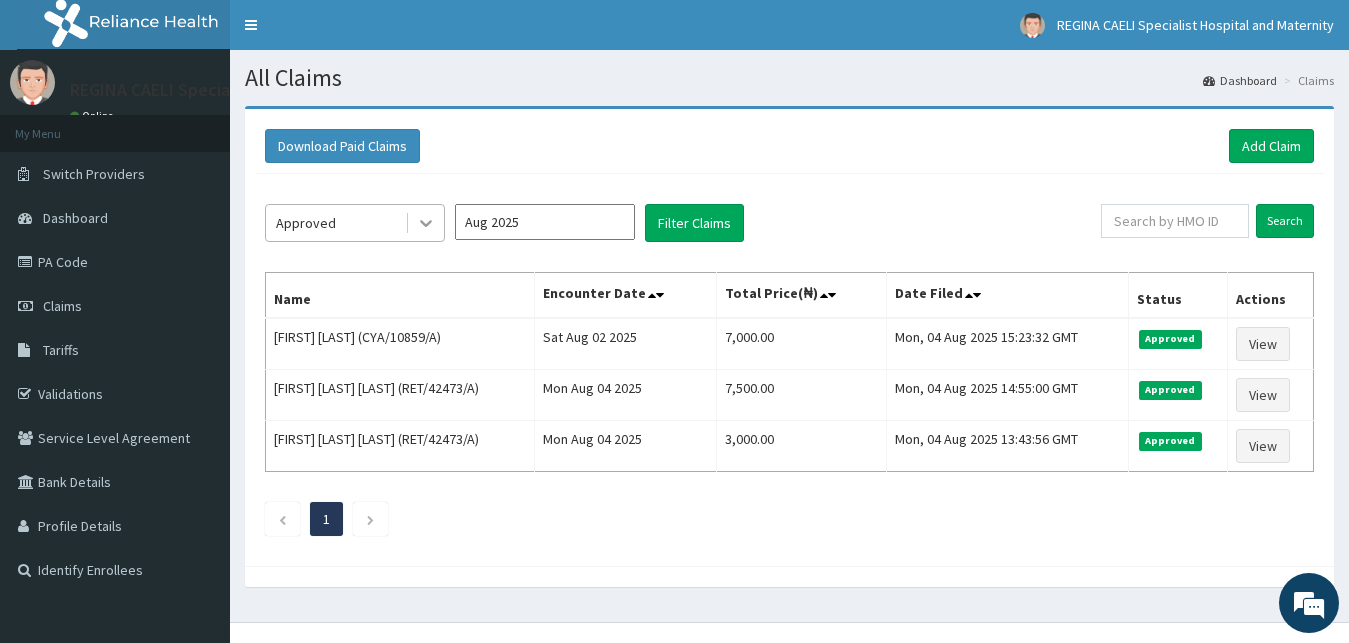 click 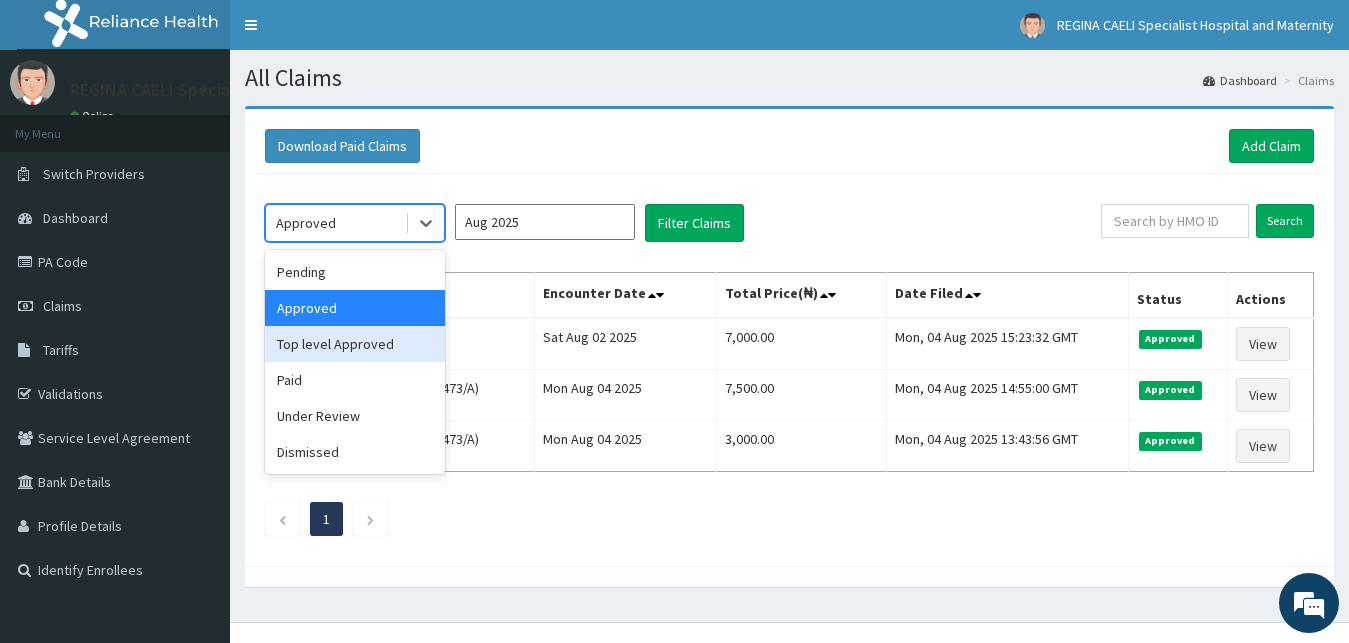 click on "Top level Approved" at bounding box center [355, 344] 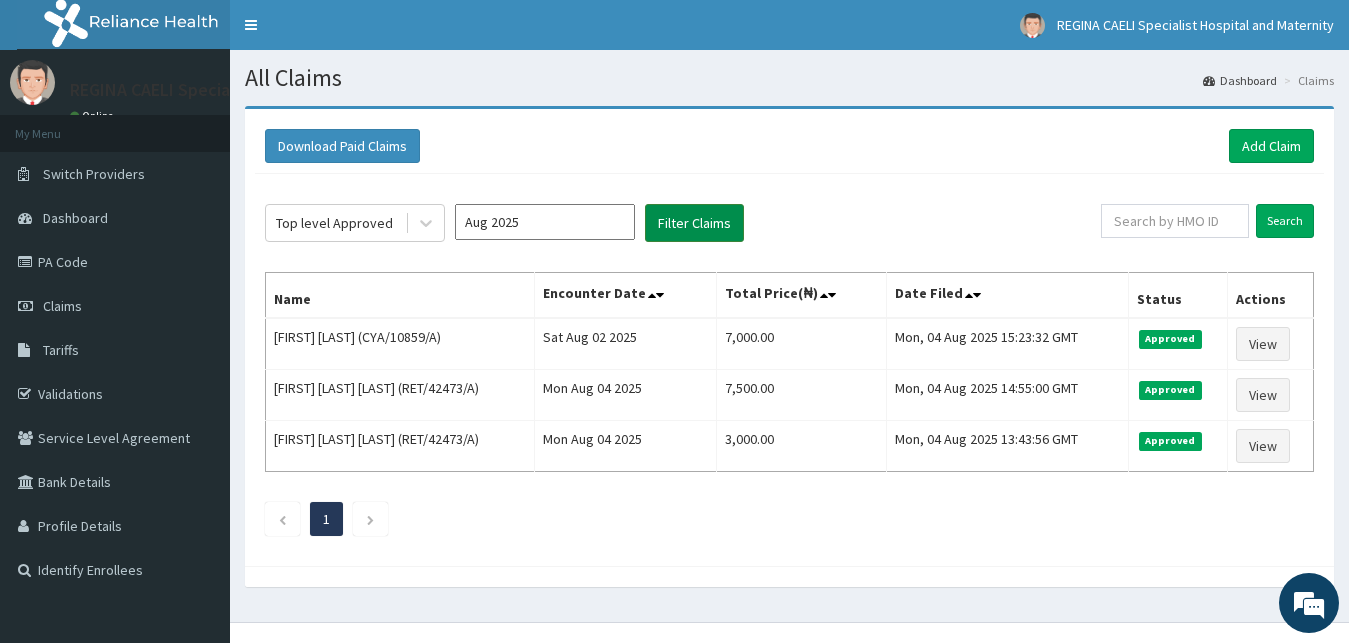 click on "Filter Claims" at bounding box center [694, 223] 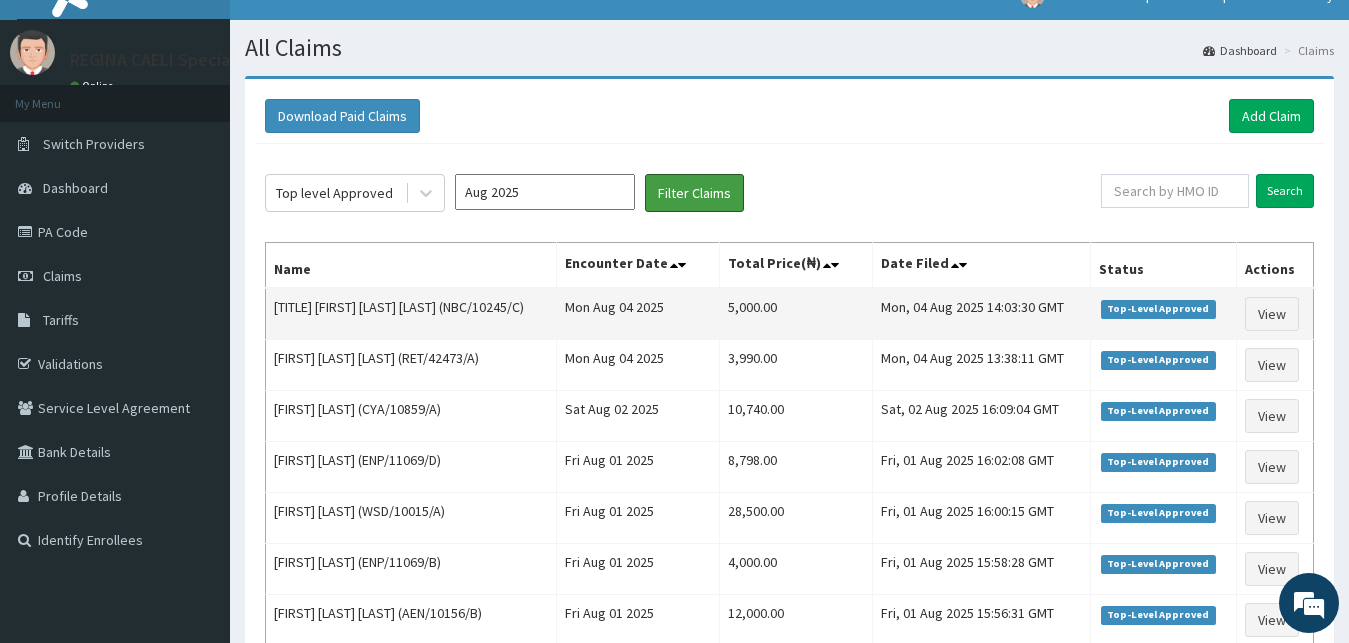 scroll, scrollTop: 0, scrollLeft: 0, axis: both 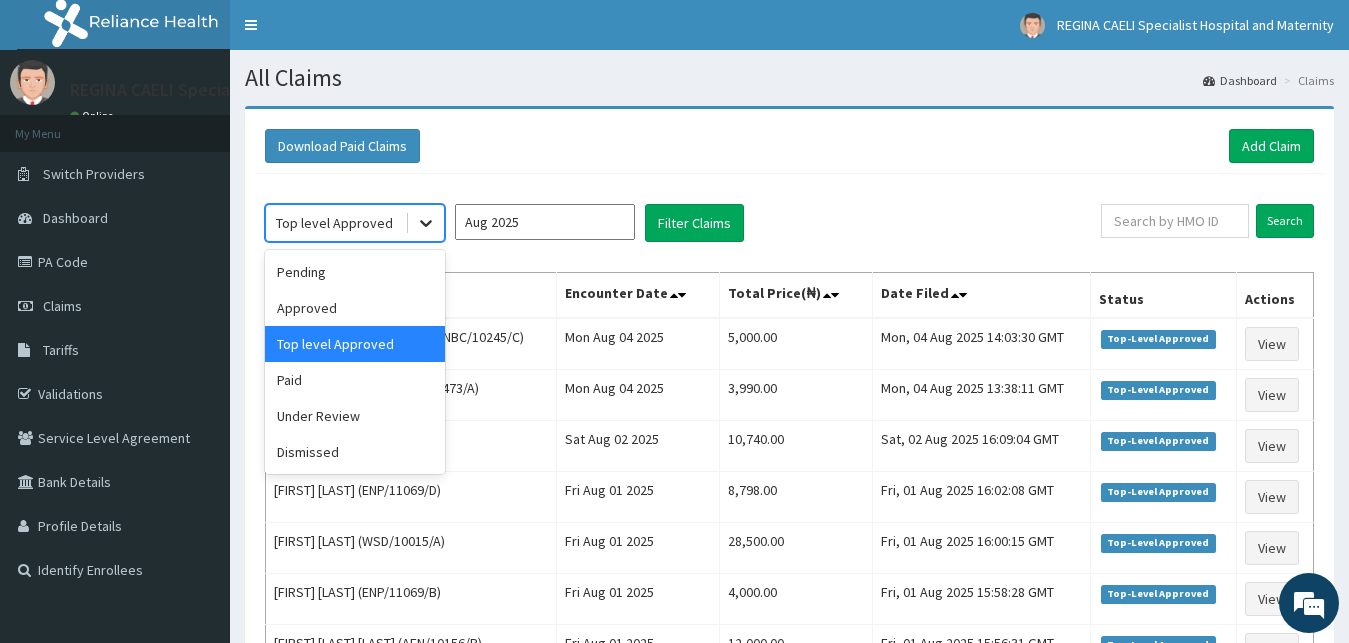 click at bounding box center (426, 223) 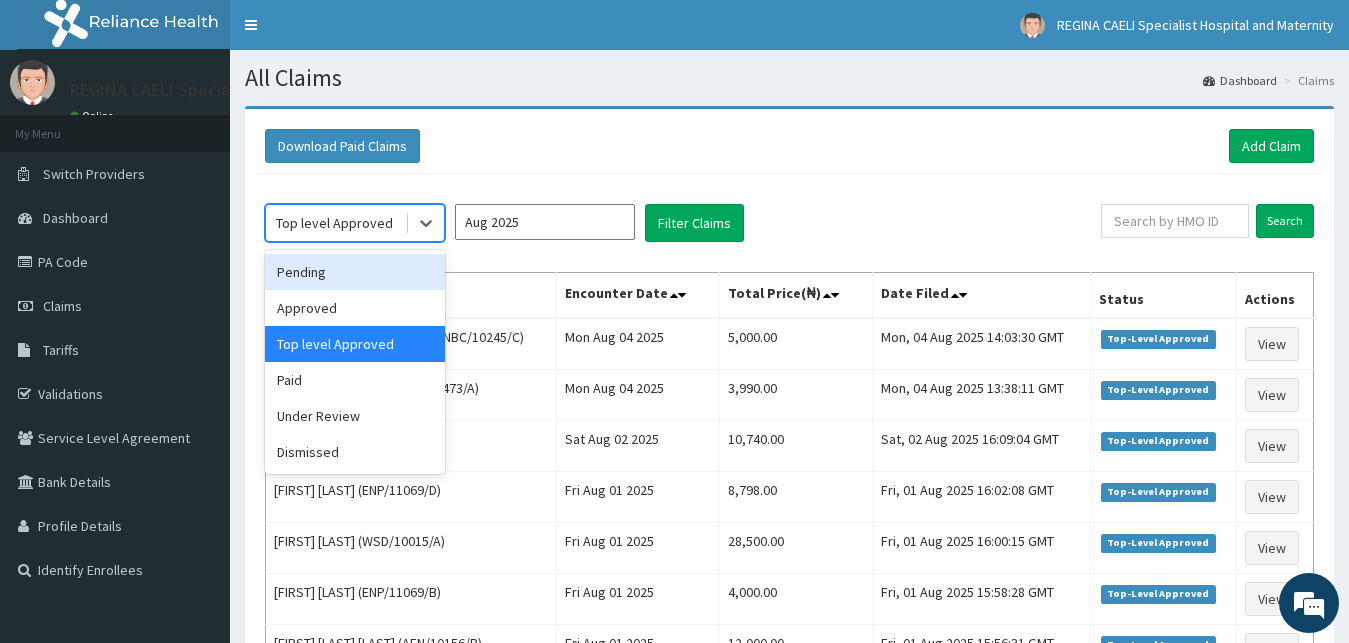 click on "Pending" at bounding box center (355, 272) 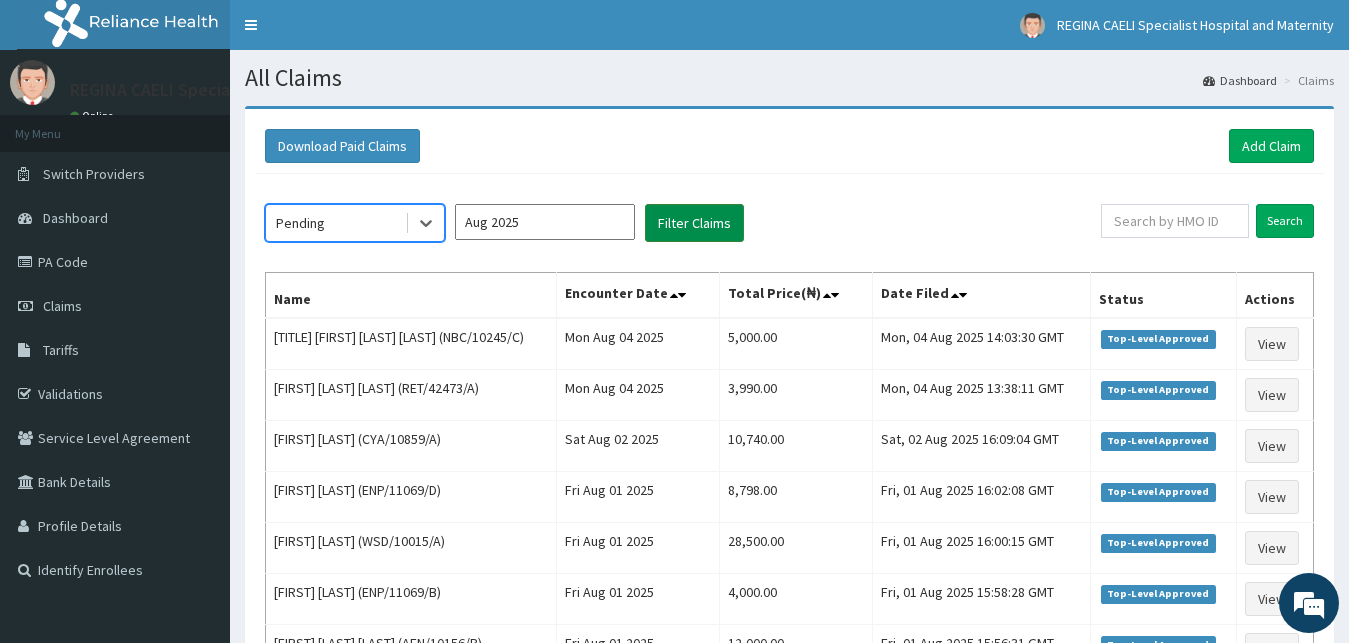 click on "Filter Claims" at bounding box center (694, 223) 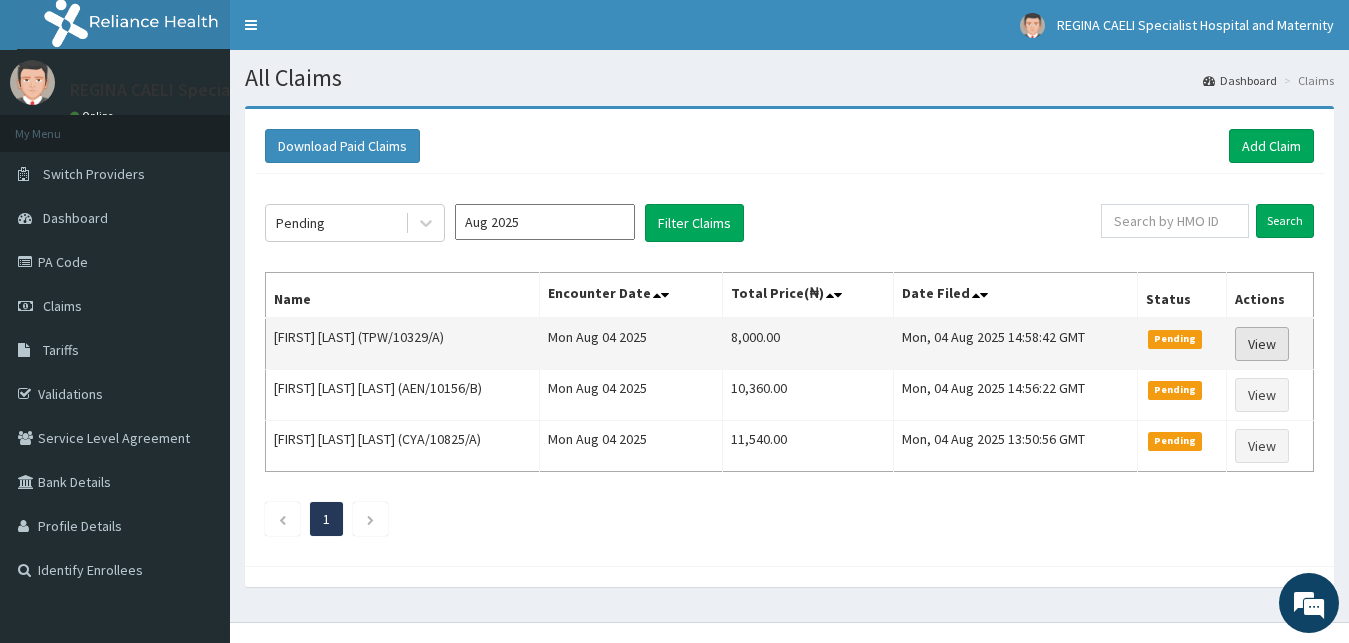 click on "View" at bounding box center [1262, 344] 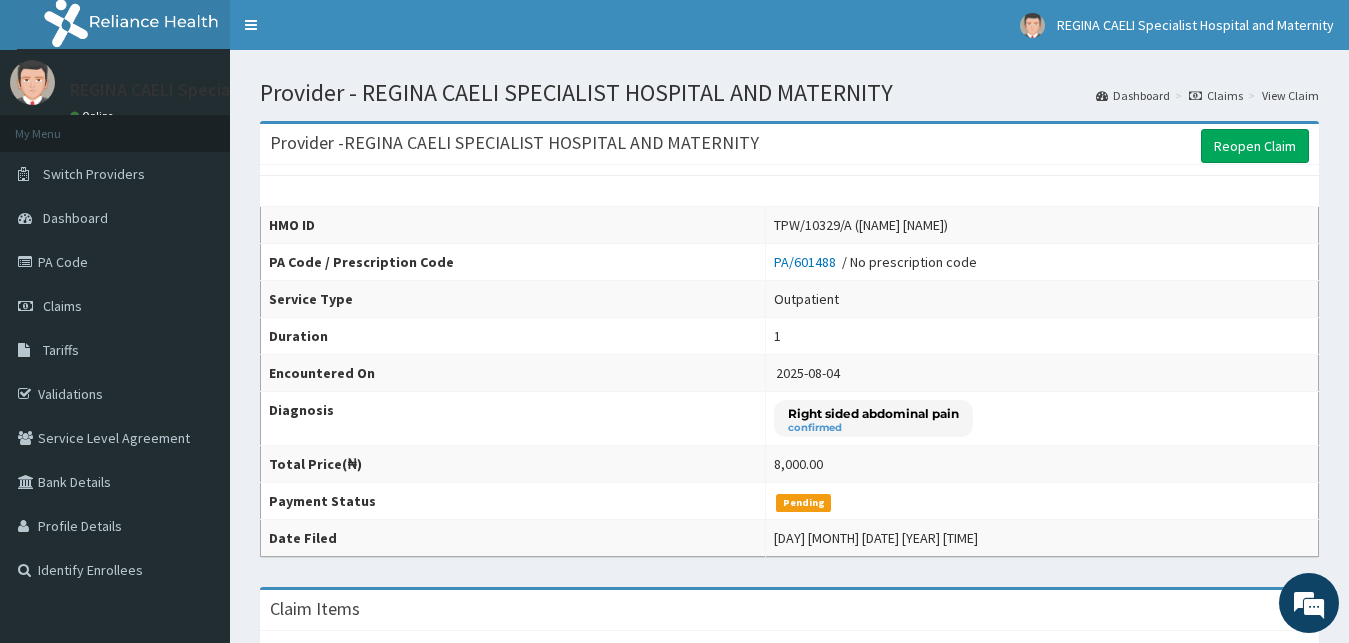scroll, scrollTop: 204, scrollLeft: 0, axis: vertical 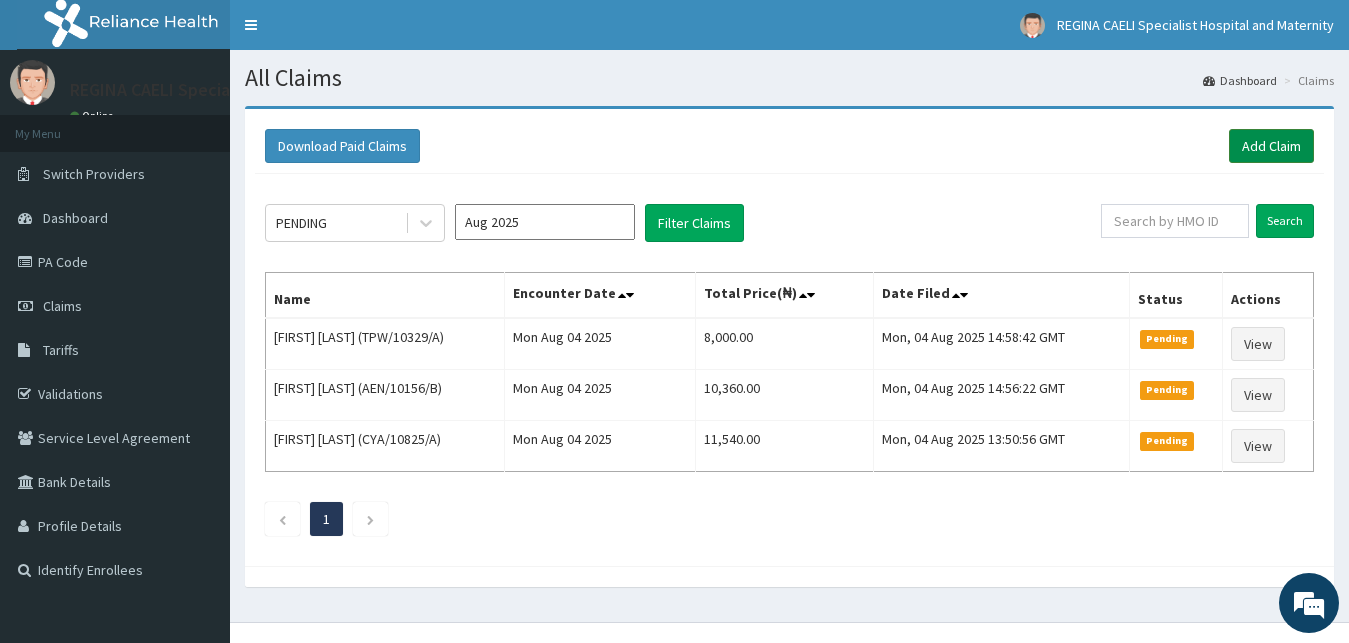 click on "Add Claim" at bounding box center (1271, 146) 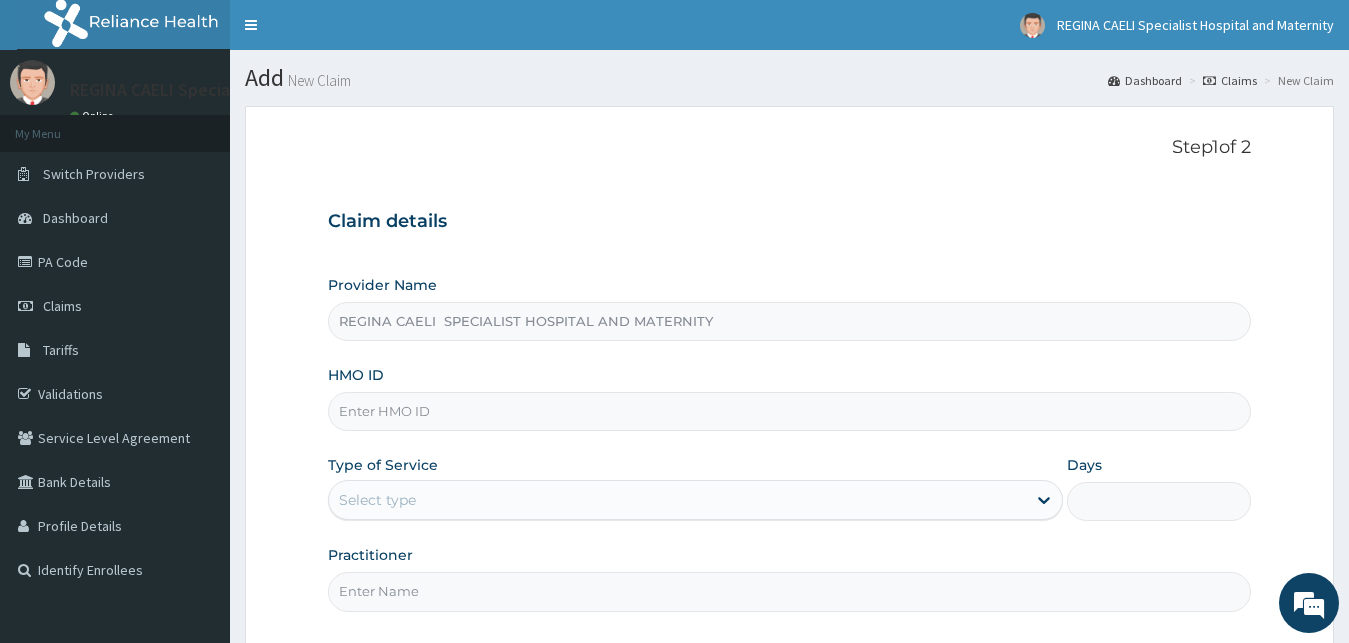 scroll, scrollTop: 187, scrollLeft: 0, axis: vertical 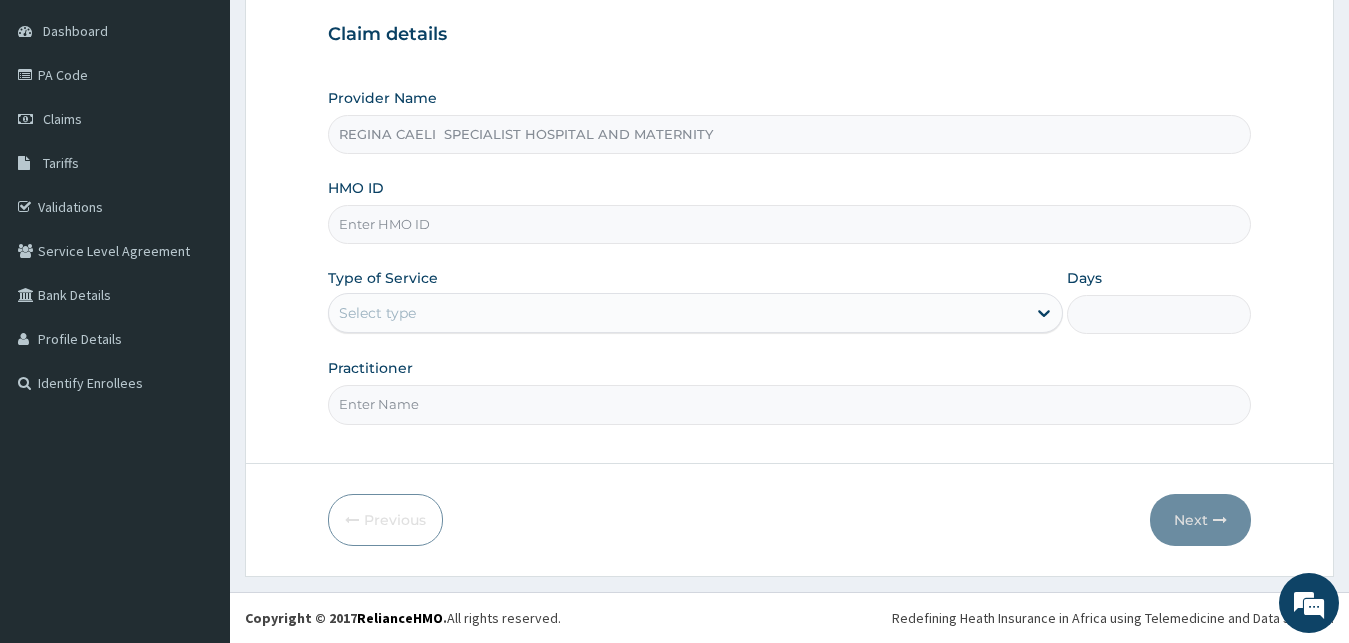 click on "Practitioner" at bounding box center (790, 404) 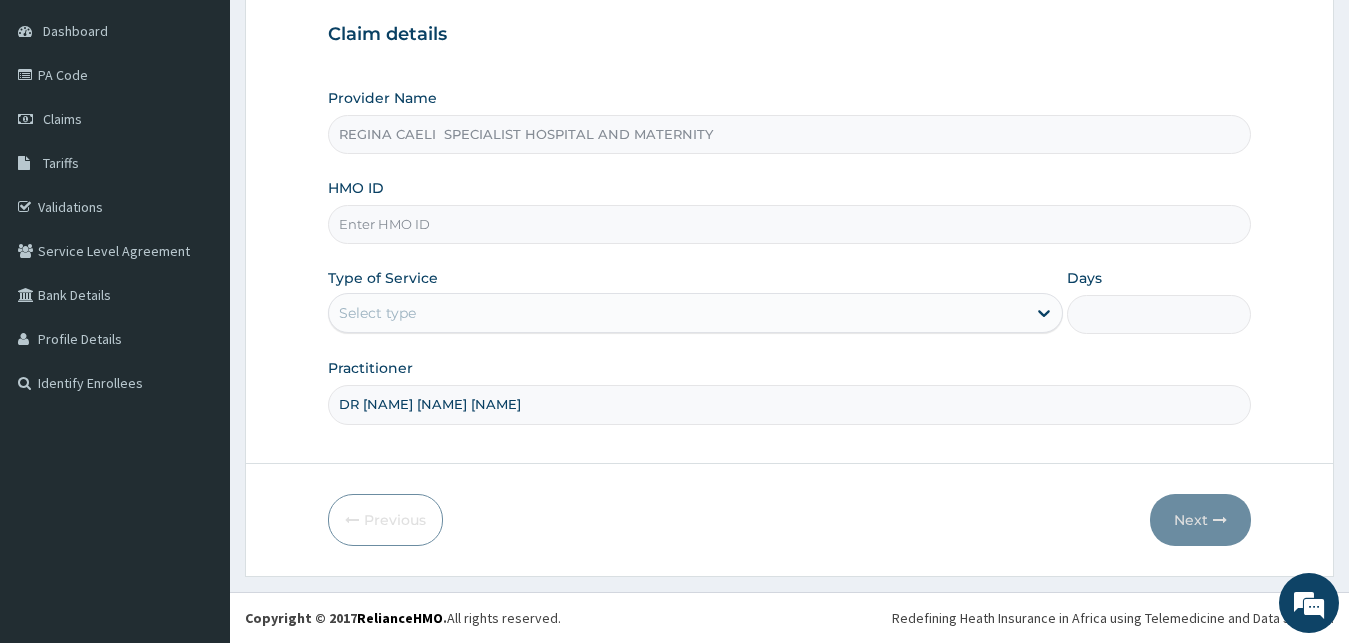 scroll, scrollTop: 0, scrollLeft: 0, axis: both 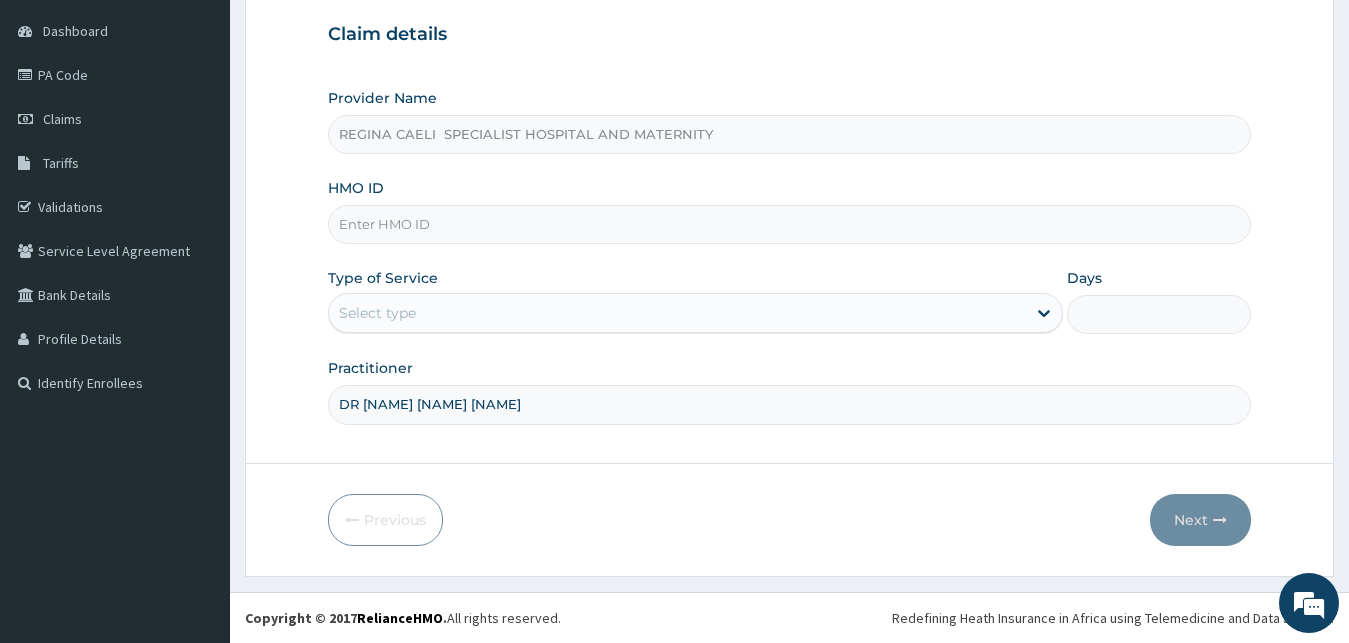 type on "DR [NAME] [NAME] [NAME]" 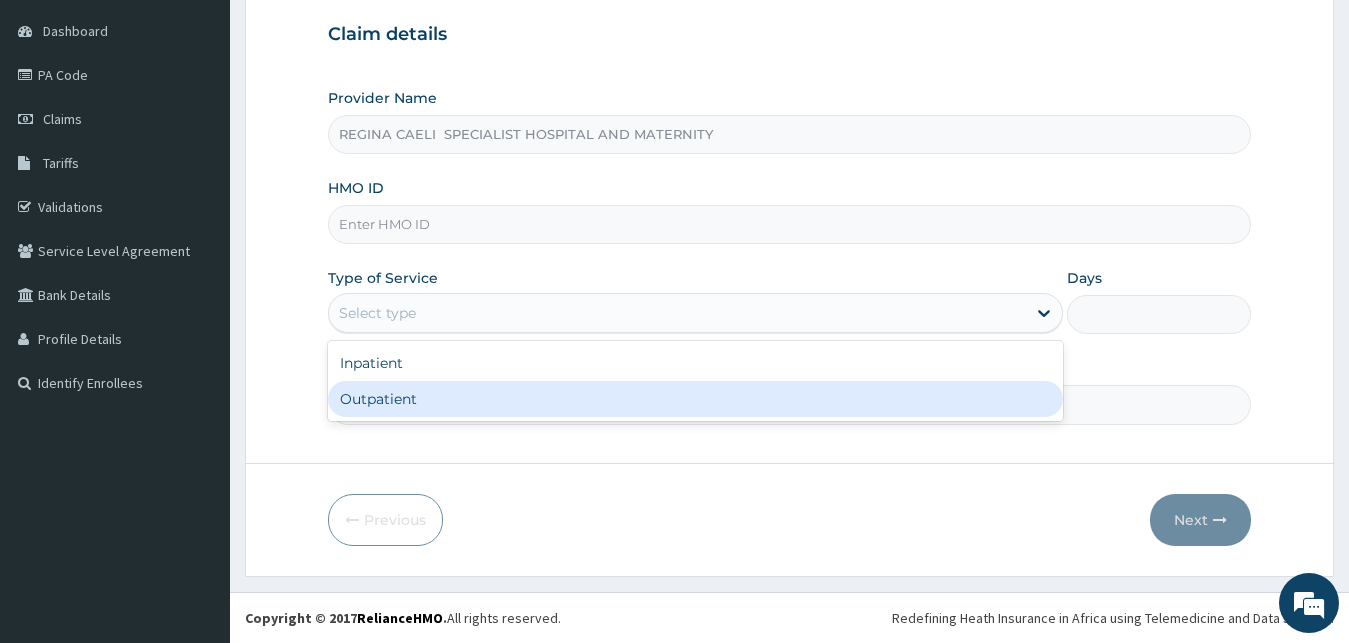 drag, startPoint x: 399, startPoint y: 395, endPoint x: 415, endPoint y: 267, distance: 128.99612 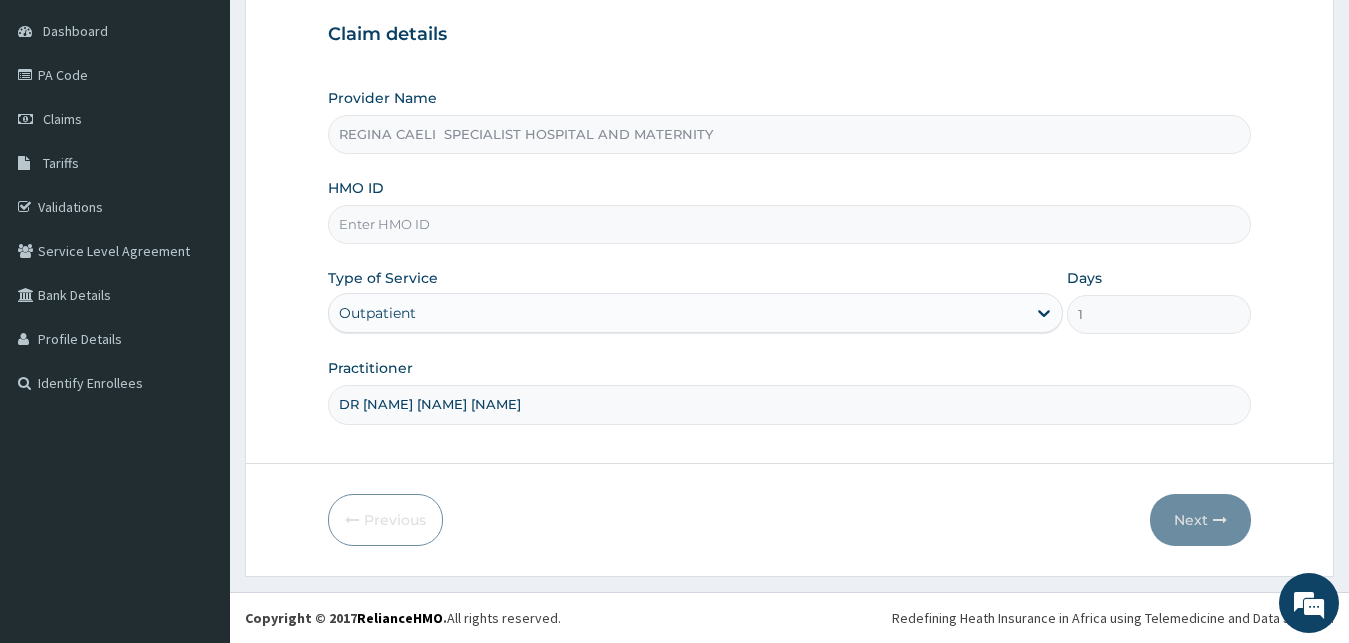 click on "HMO ID" at bounding box center (790, 224) 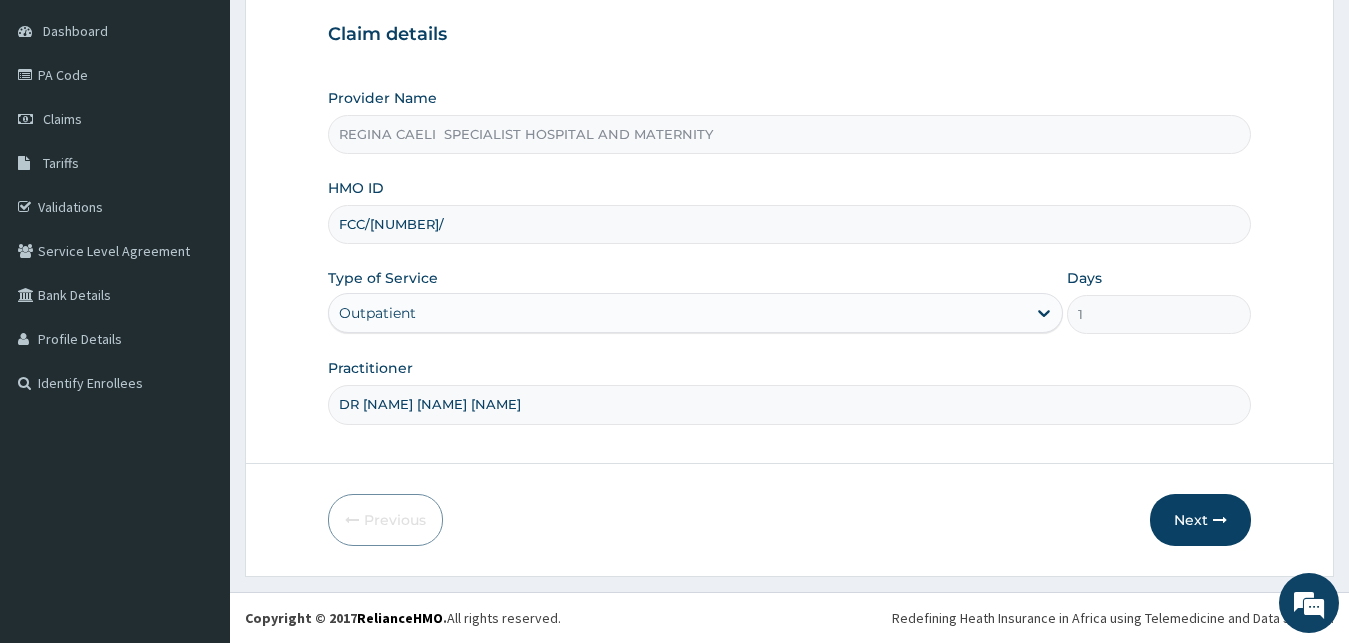 type on "FCC/[NUMBER]/A" 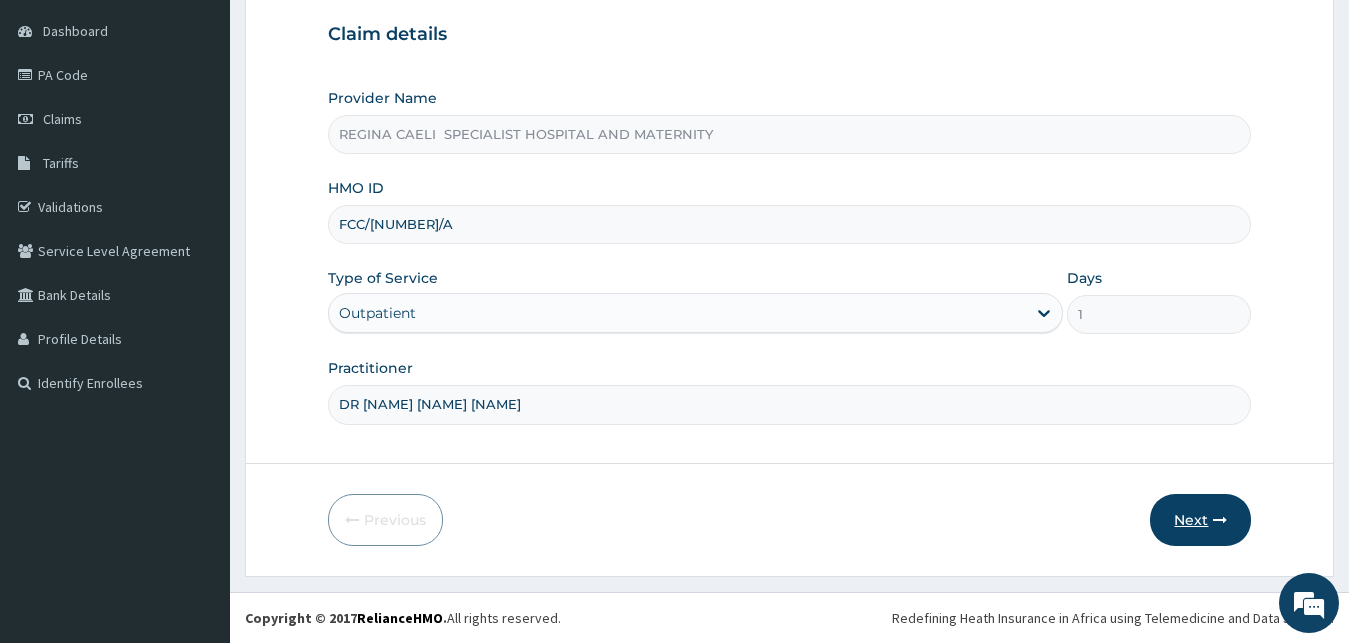 click on "Next" at bounding box center [1200, 520] 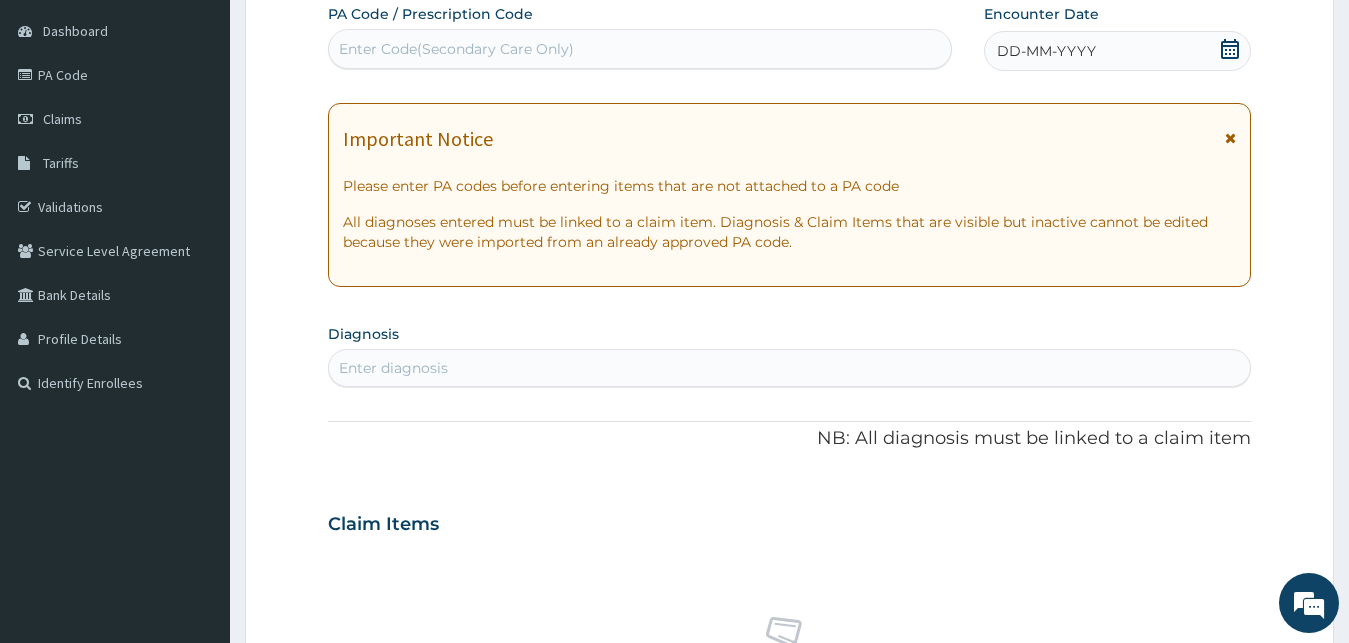 click on "DD-MM-YYYY" at bounding box center (1046, 51) 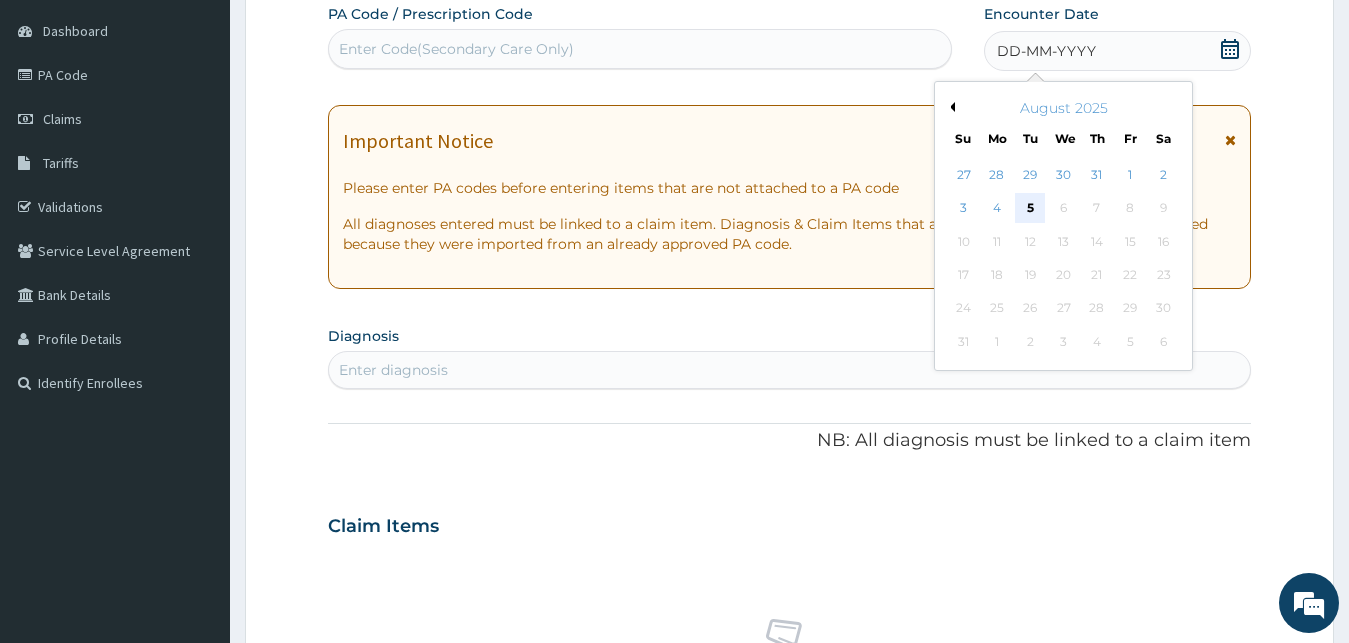 click on "5" at bounding box center (1030, 209) 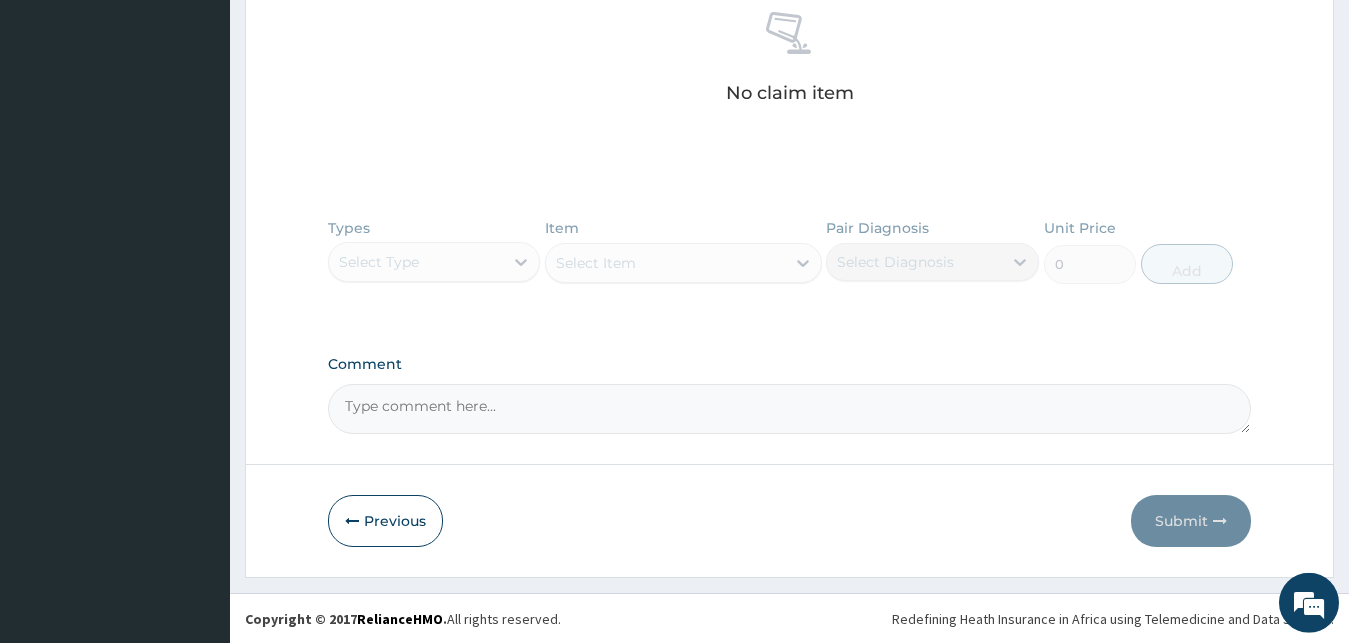 scroll, scrollTop: 793, scrollLeft: 0, axis: vertical 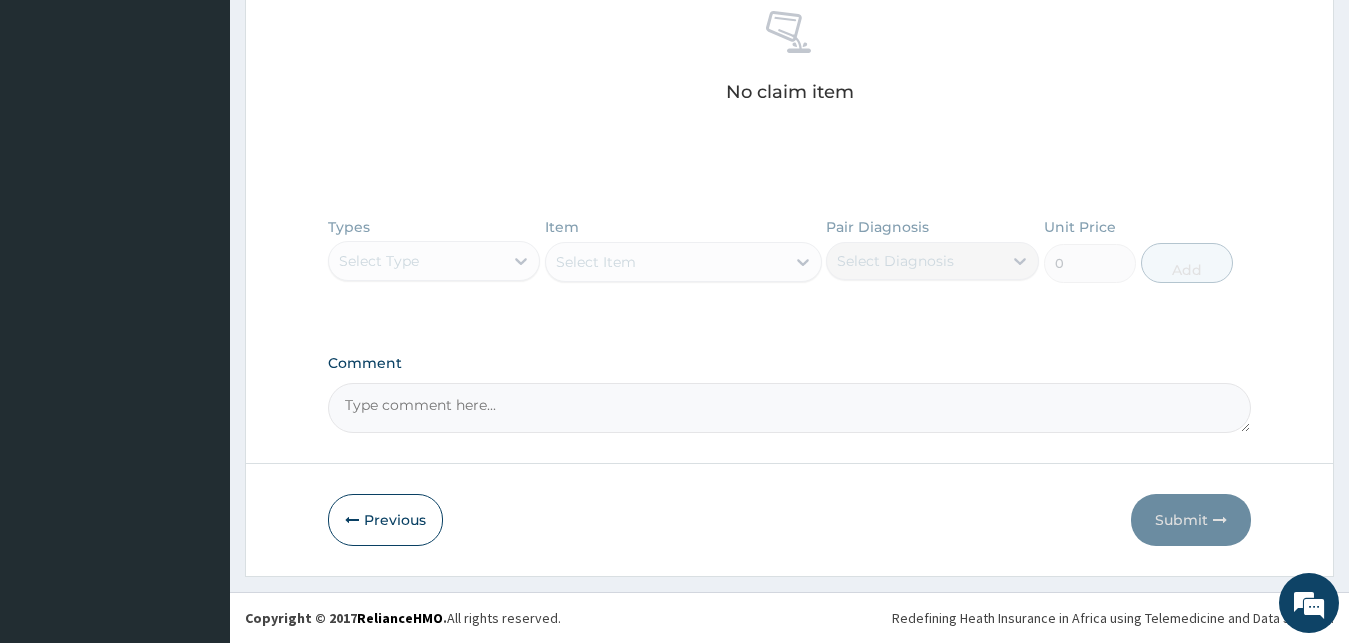 click on "Types Select Type Item Select Item Pair Diagnosis Select Diagnosis Unit Price 0 Add" at bounding box center (790, 265) 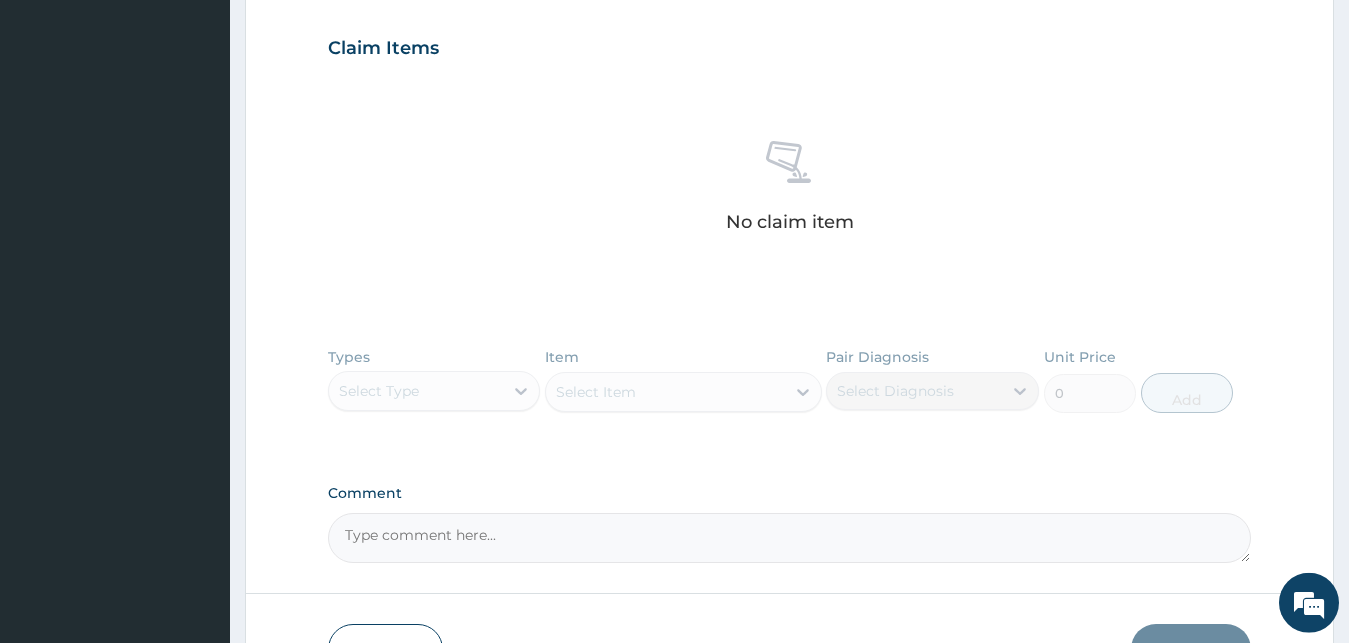 scroll, scrollTop: 385, scrollLeft: 0, axis: vertical 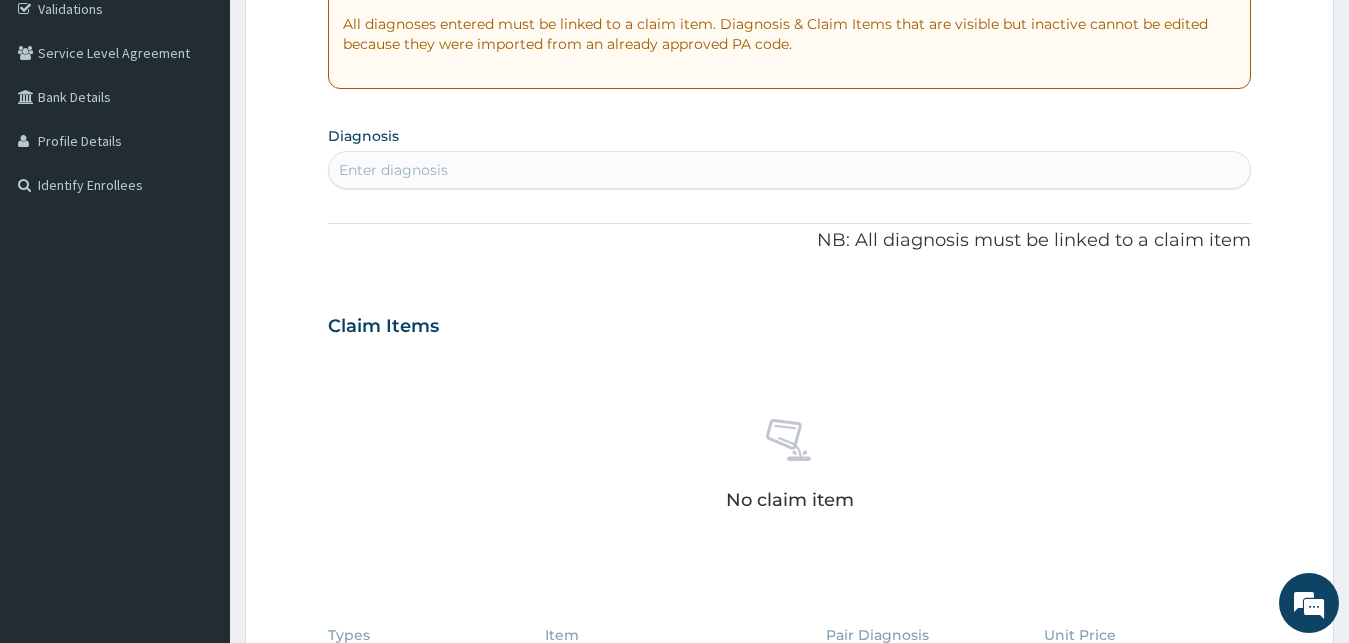 click on "Enter diagnosis" at bounding box center [393, 170] 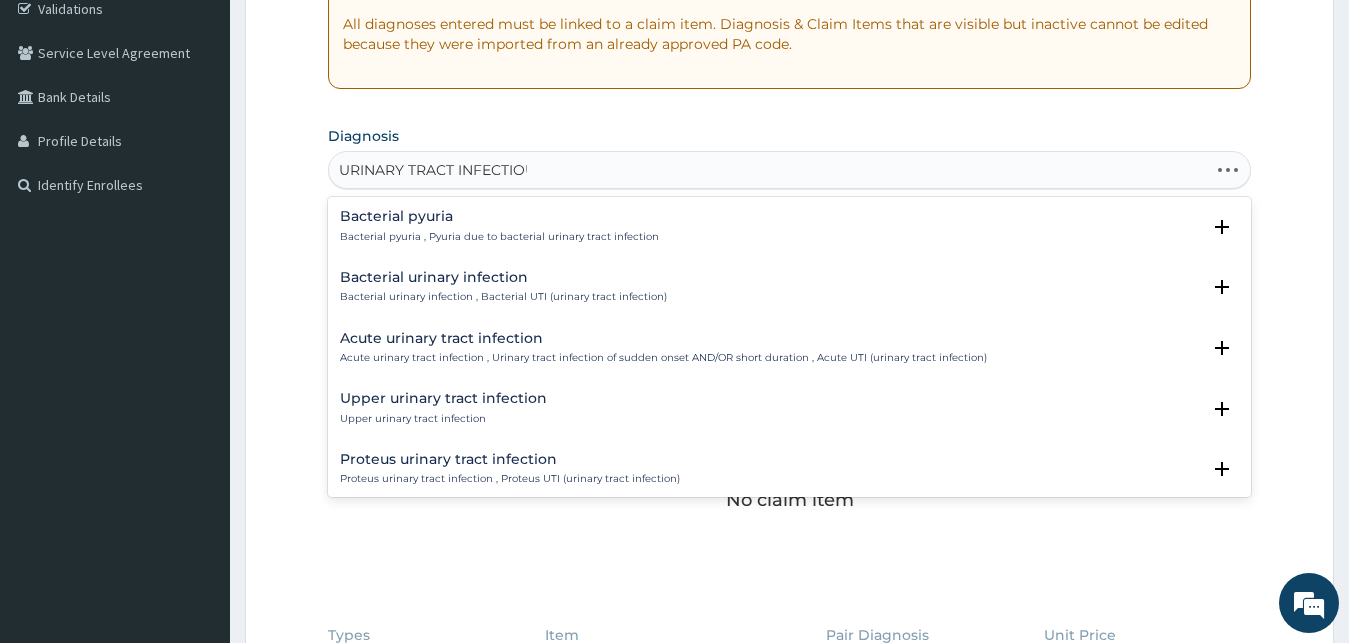 type on "URINARY TRACT INFECTIOUS" 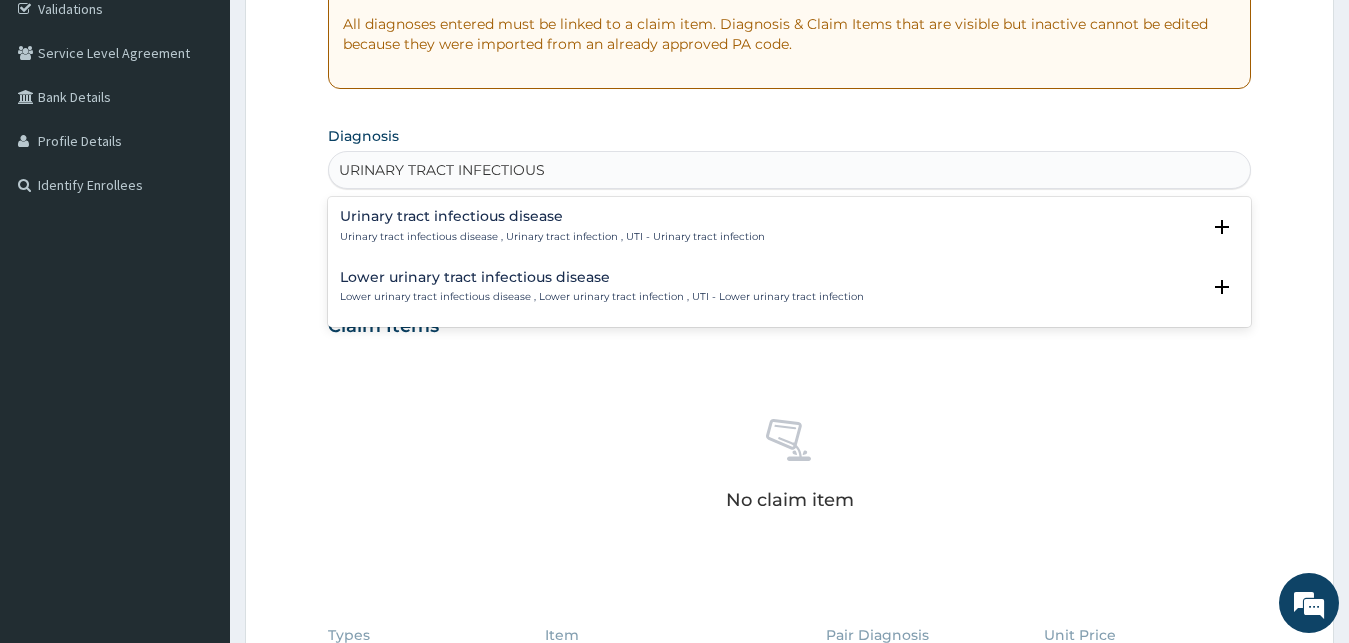 click on "Urinary tract infectious disease" at bounding box center (552, 216) 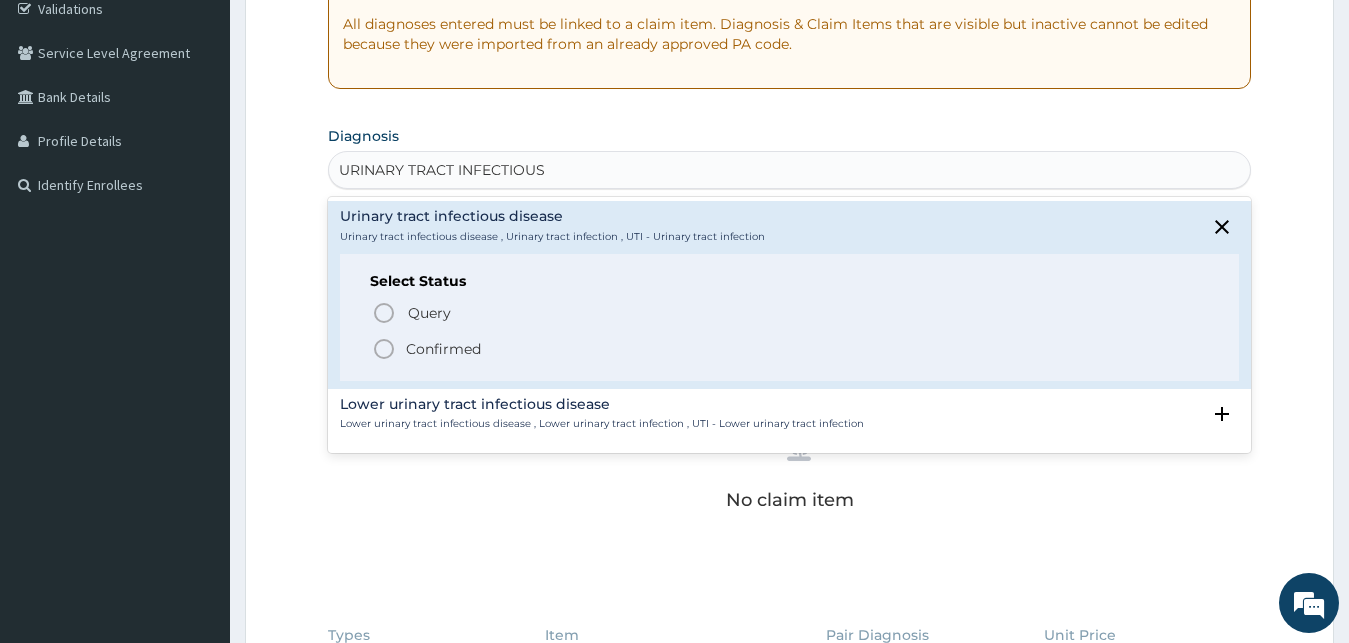 click on "Confirmed" at bounding box center (443, 349) 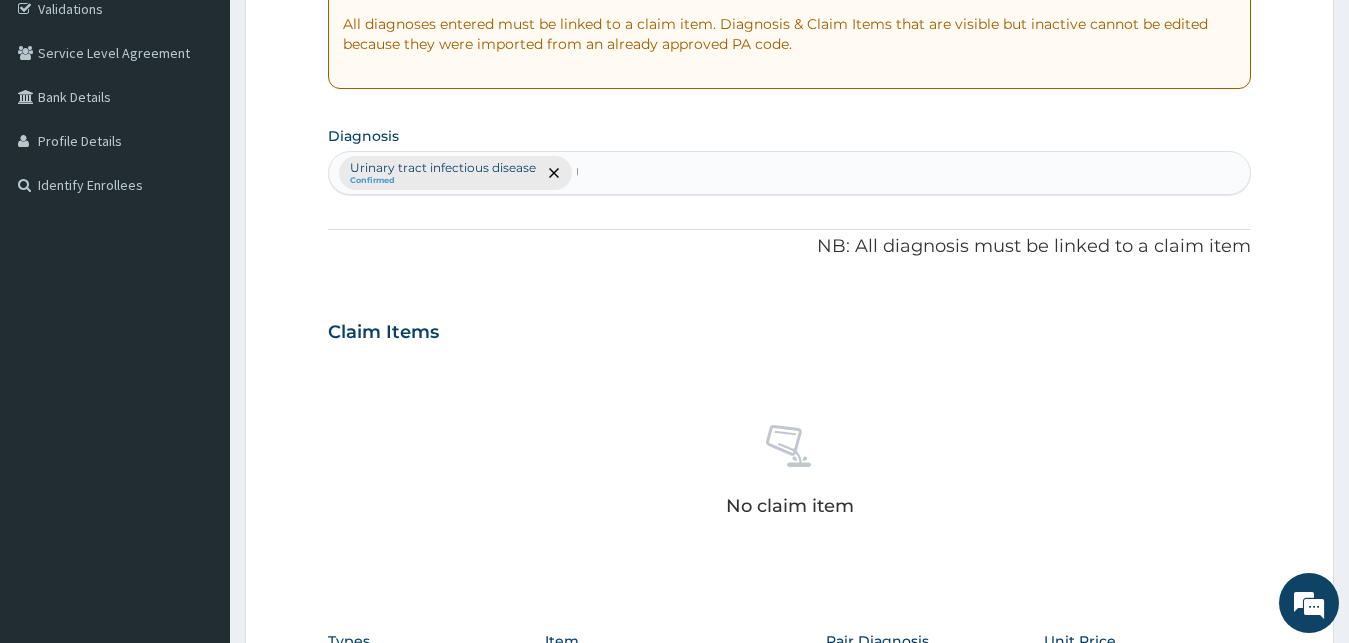 type 